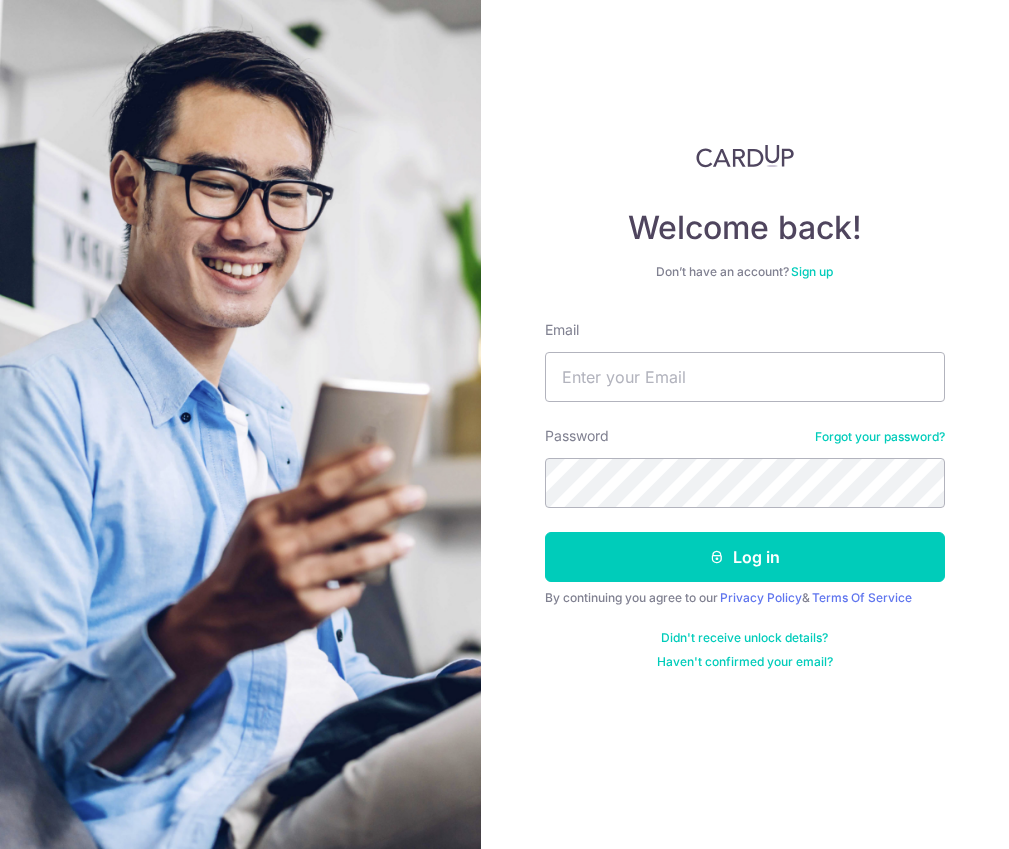 scroll, scrollTop: 0, scrollLeft: 0, axis: both 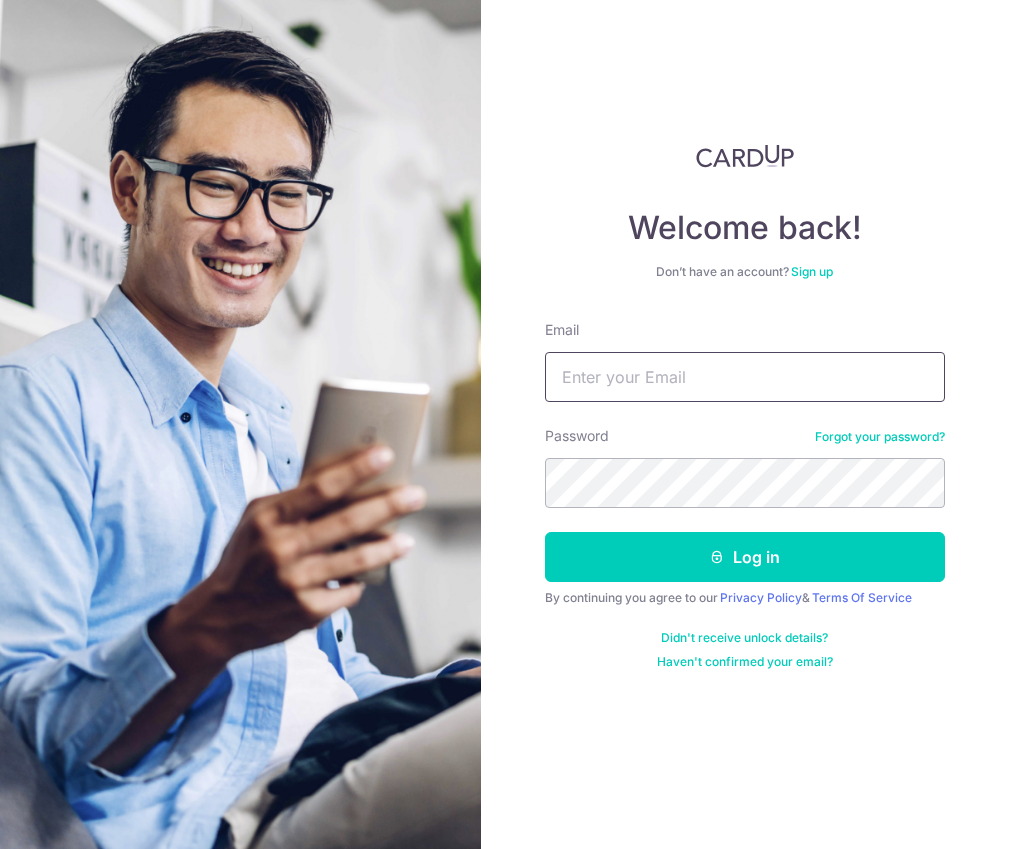 click on "Email" at bounding box center (745, 377) 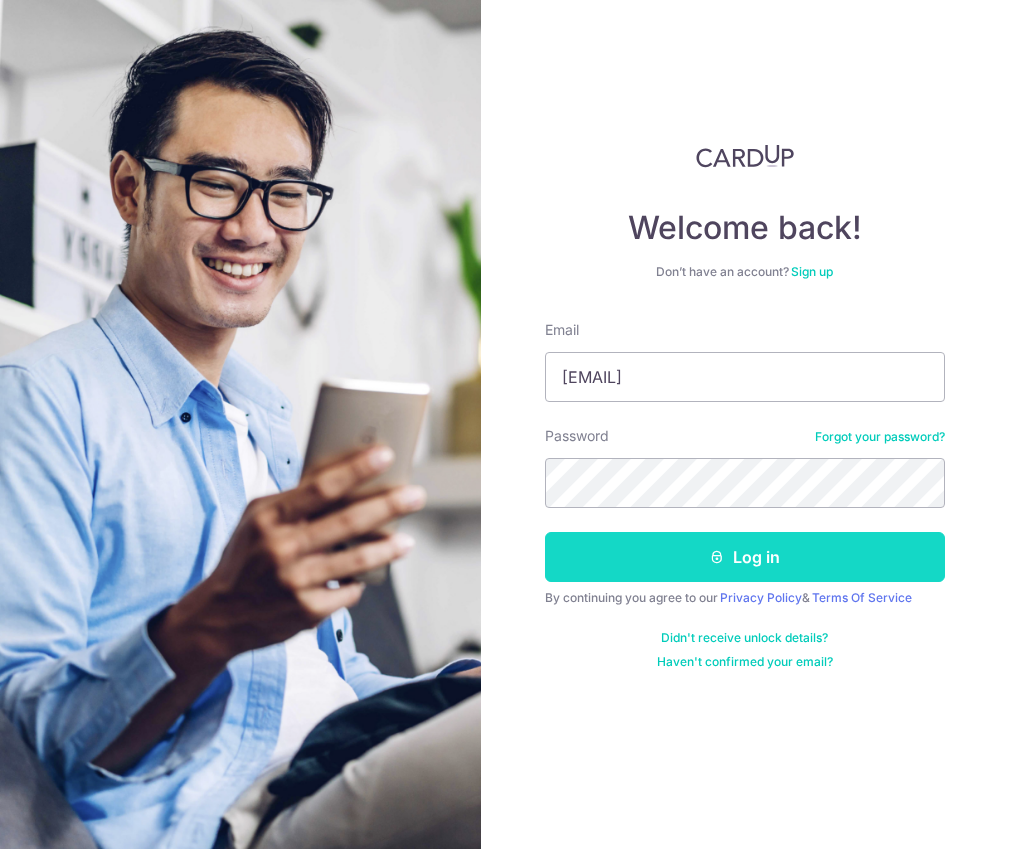 click on "Log in" at bounding box center (745, 557) 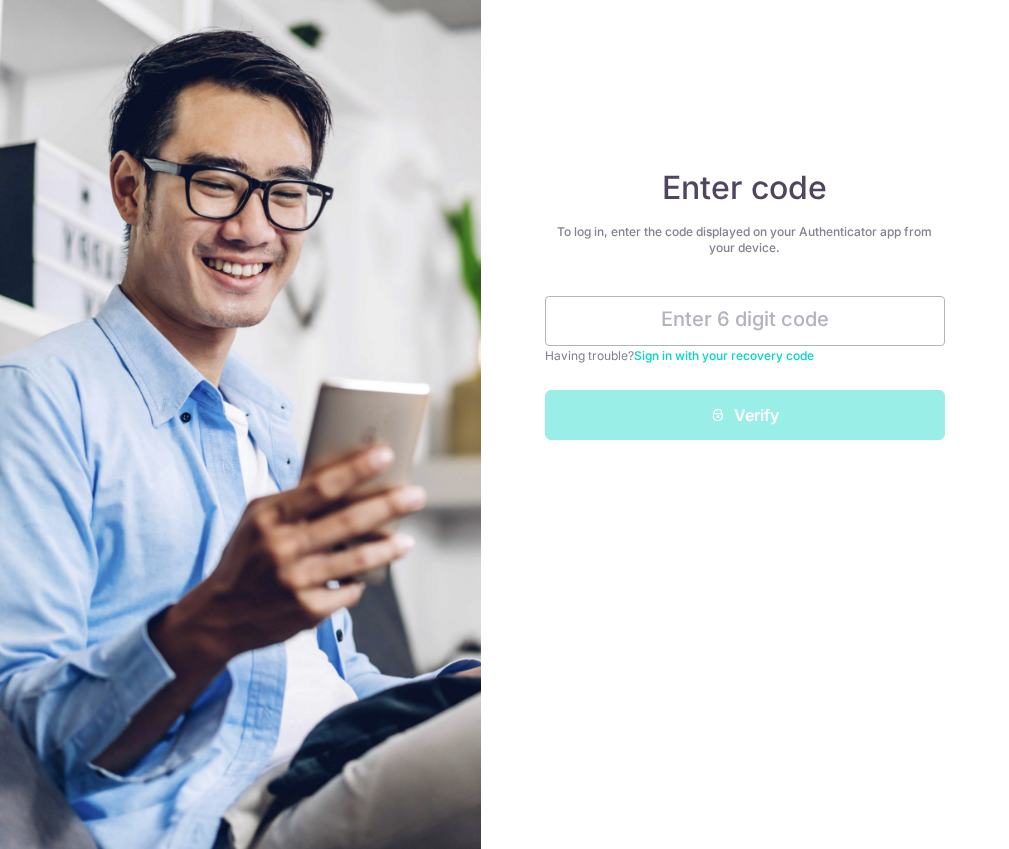 scroll, scrollTop: 0, scrollLeft: 0, axis: both 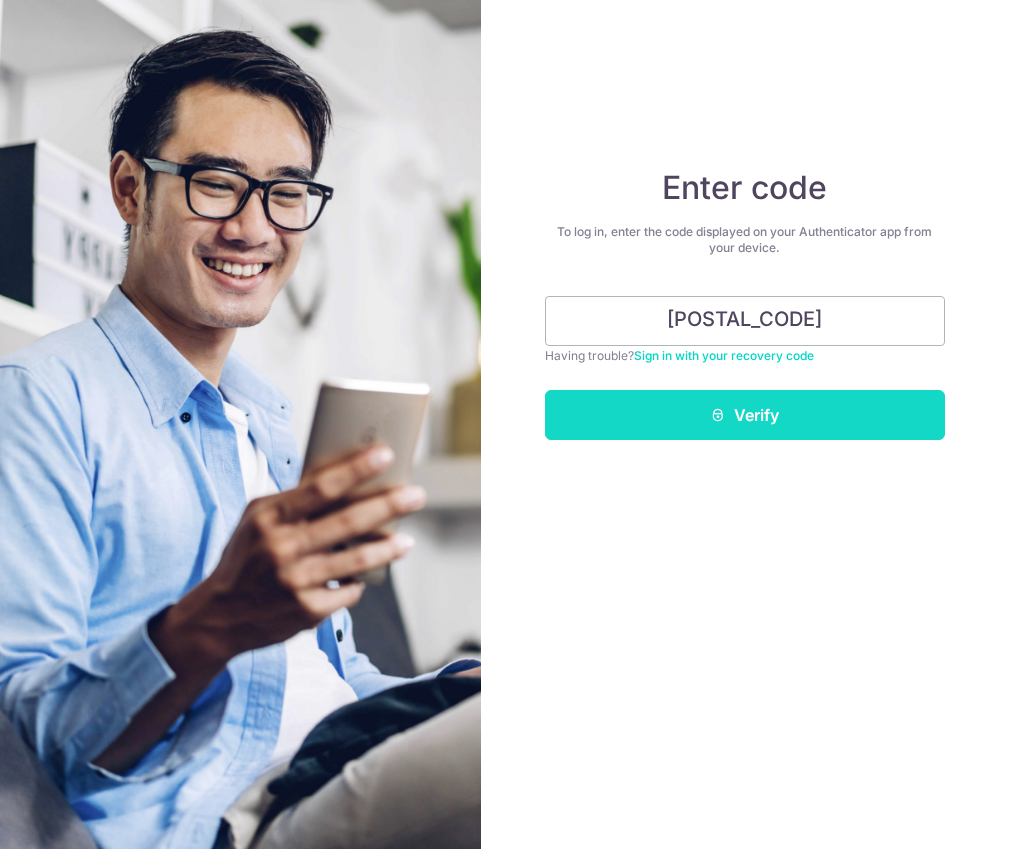 type on "[POSTAL_CODE]" 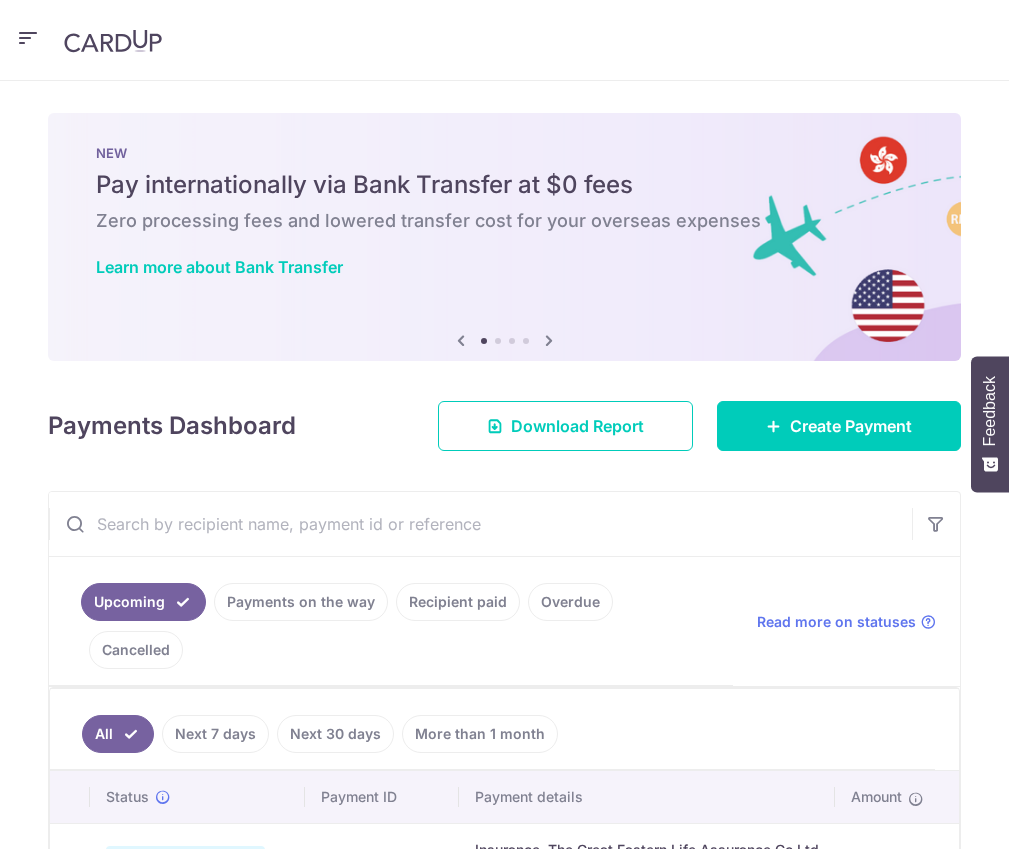 scroll, scrollTop: 0, scrollLeft: 0, axis: both 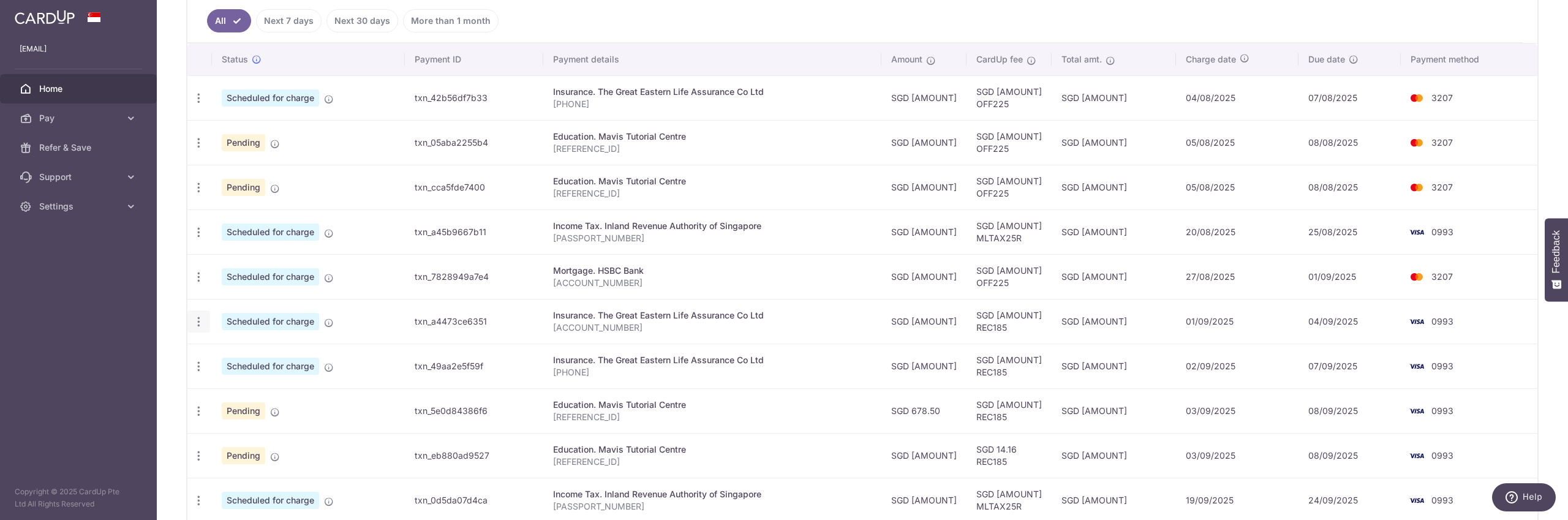 click at bounding box center (198, 98) 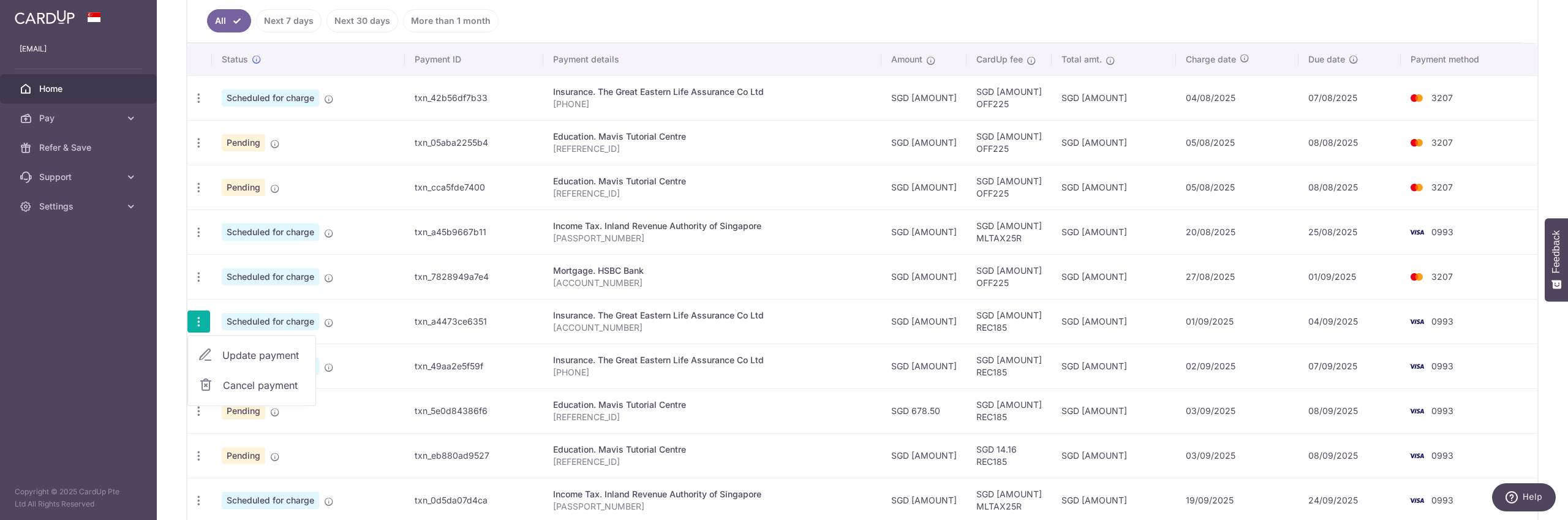 click on "Update payment" at bounding box center (264, 355) 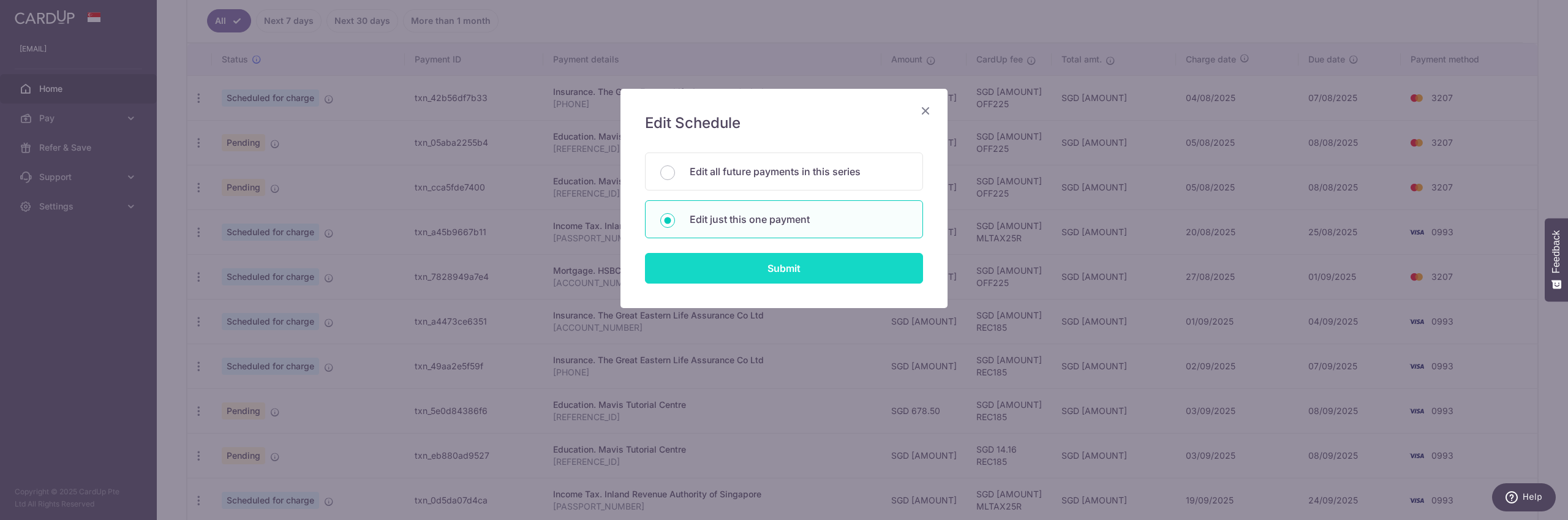 click on "Submit" at bounding box center (784, 268) 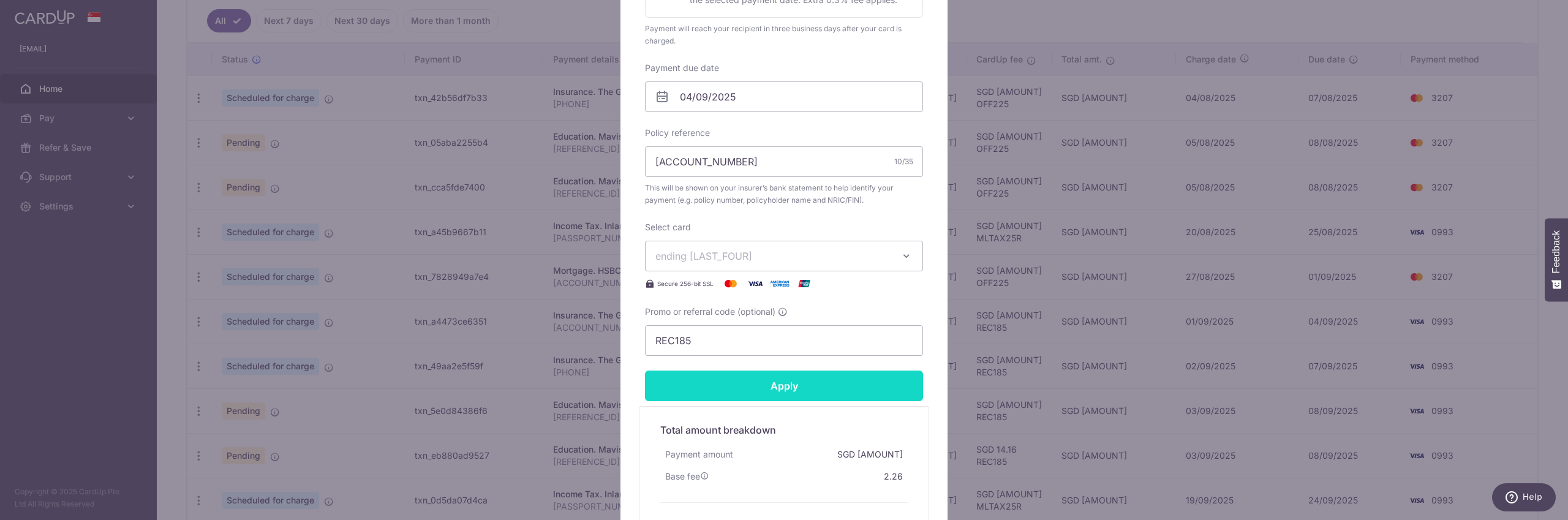 scroll, scrollTop: 402, scrollLeft: 0, axis: vertical 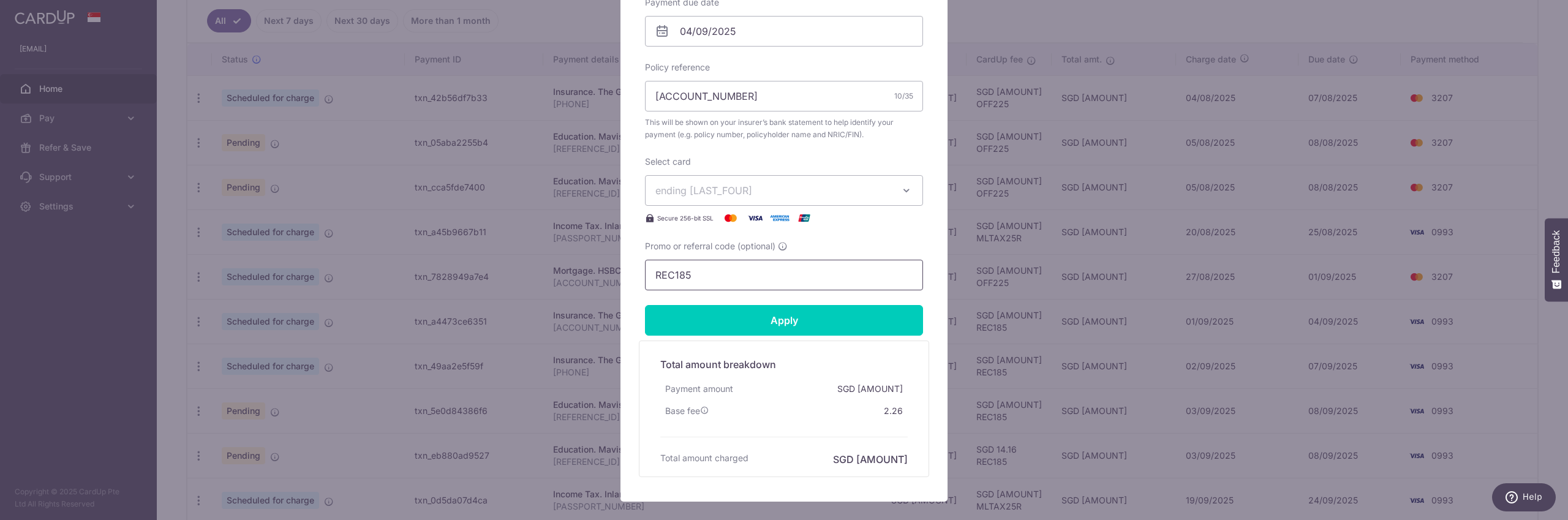drag, startPoint x: 732, startPoint y: 281, endPoint x: 567, endPoint y: 271, distance: 165.30275 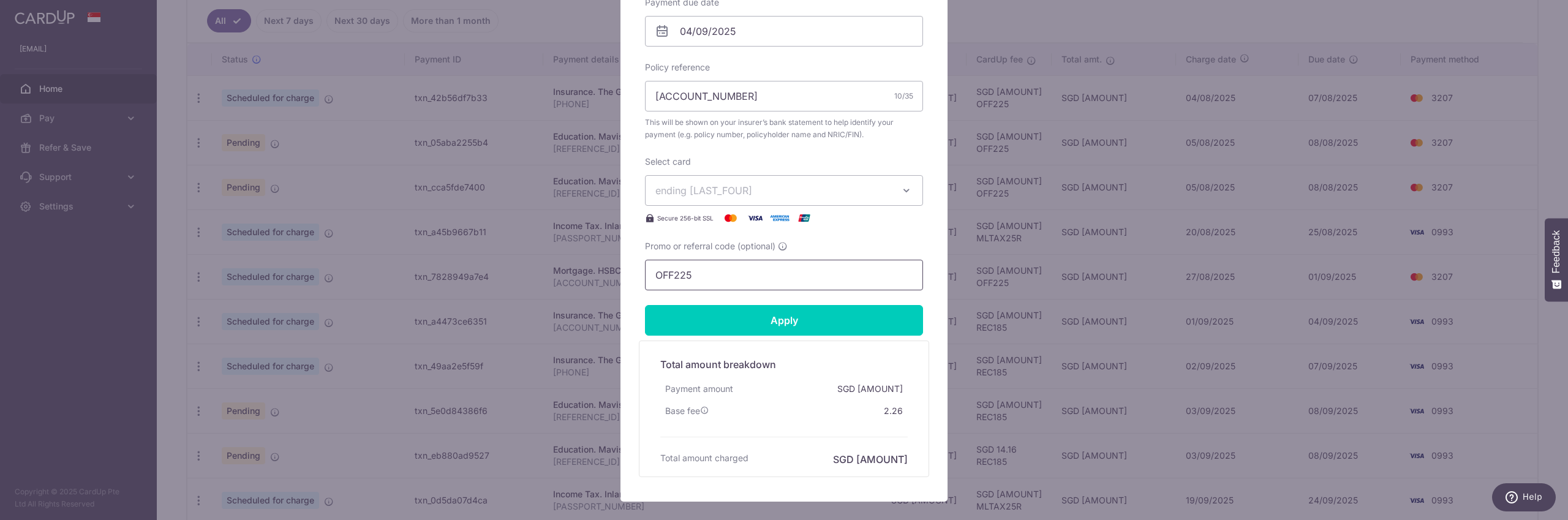 type on "OFF225" 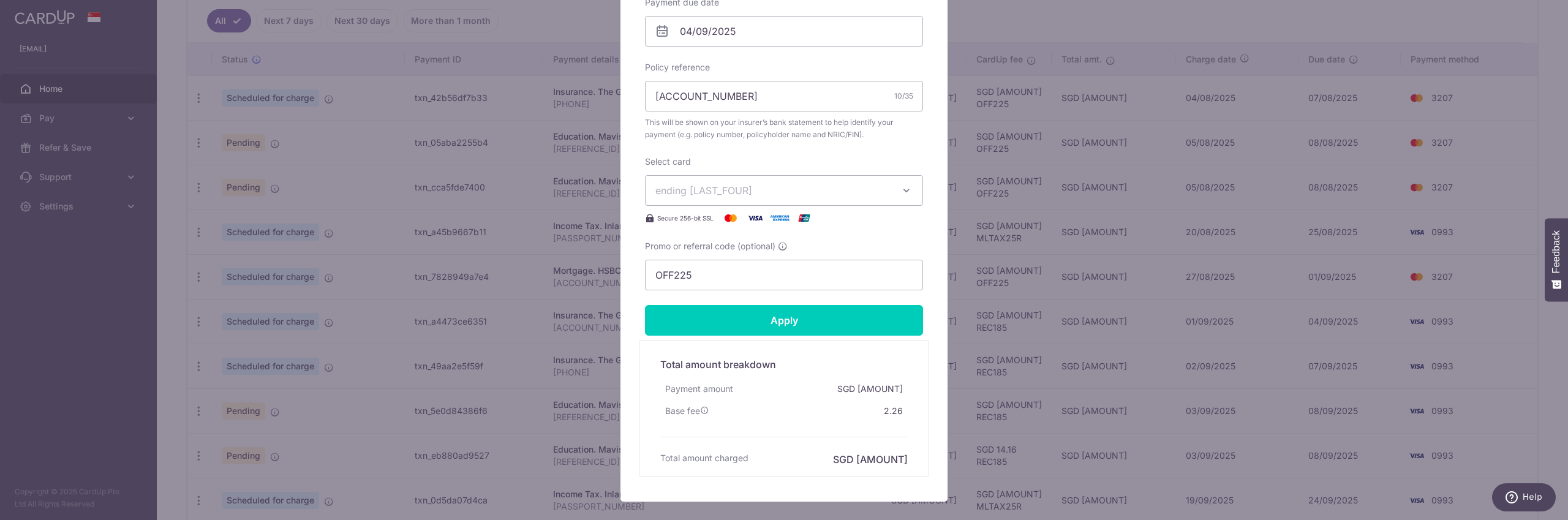 drag, startPoint x: 718, startPoint y: 184, endPoint x: 734, endPoint y: 228, distance: 46.8188 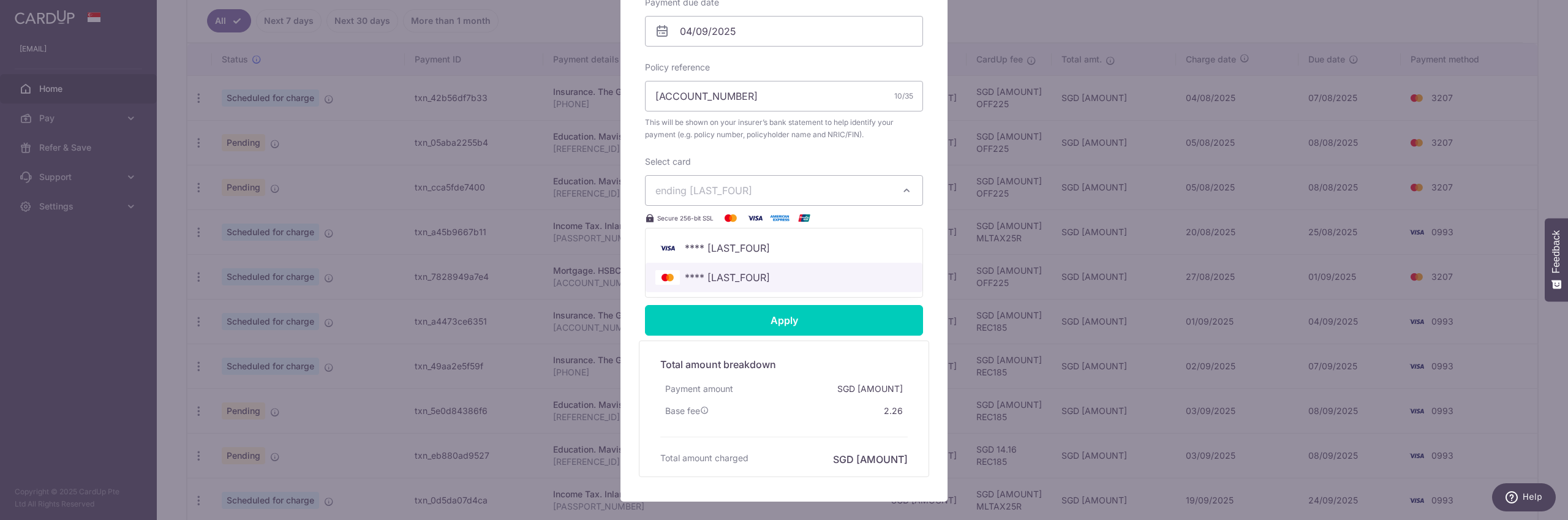 drag, startPoint x: 739, startPoint y: 273, endPoint x: 748, endPoint y: 286, distance: 15.811388 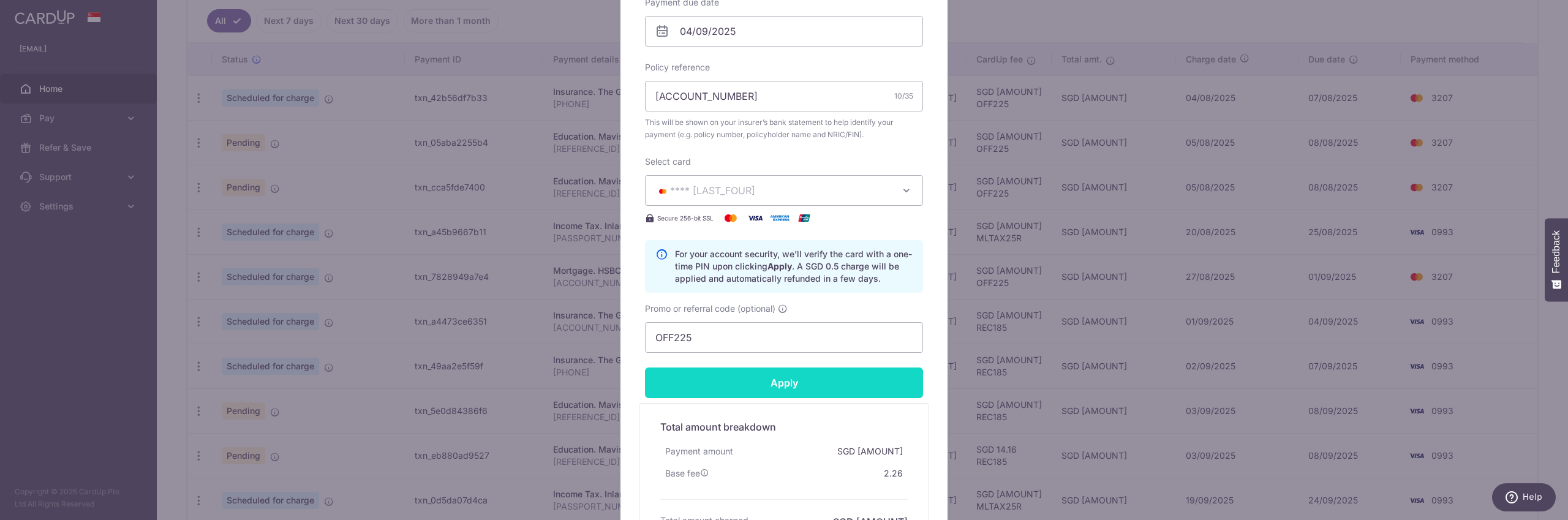 click on "Apply" at bounding box center [784, 383] 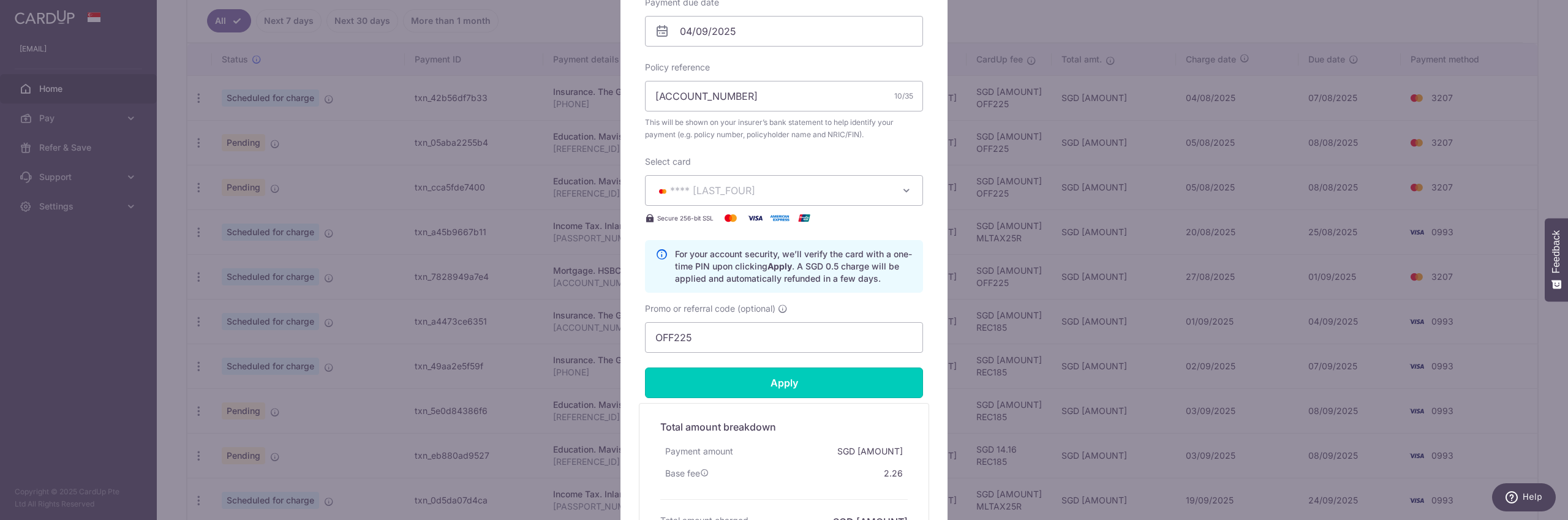 click on "Apply" at bounding box center (784, 383) 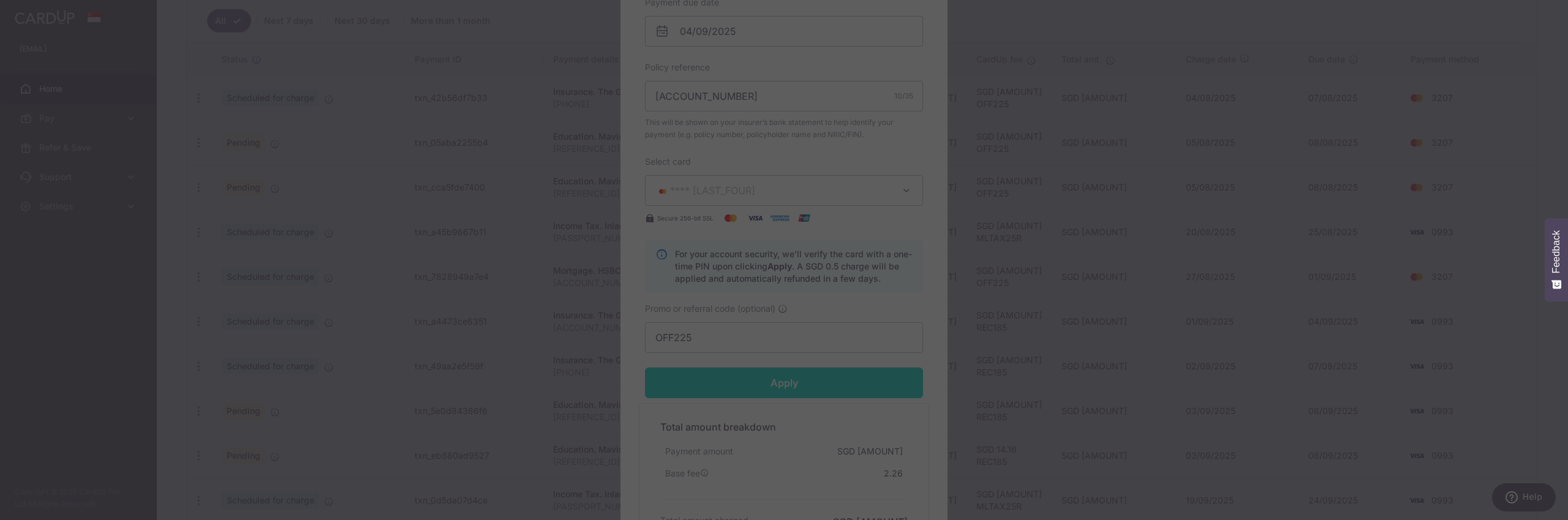 type on "Successfully Applied" 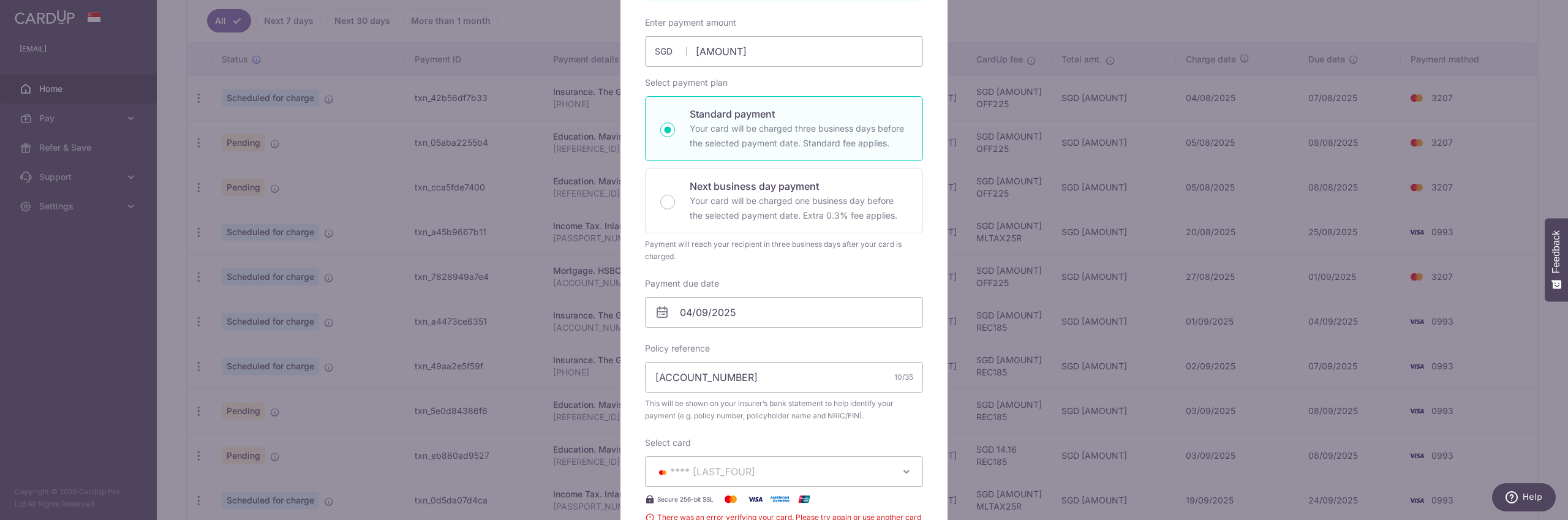 scroll, scrollTop: 0, scrollLeft: 0, axis: both 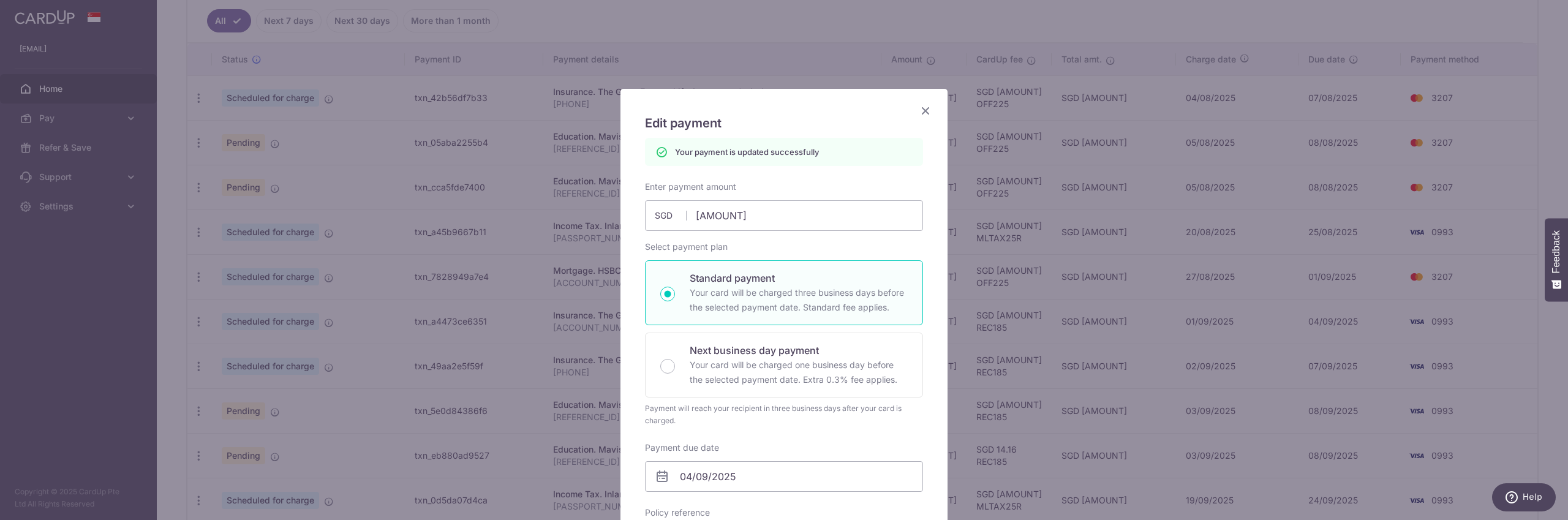 click at bounding box center (925, 110) 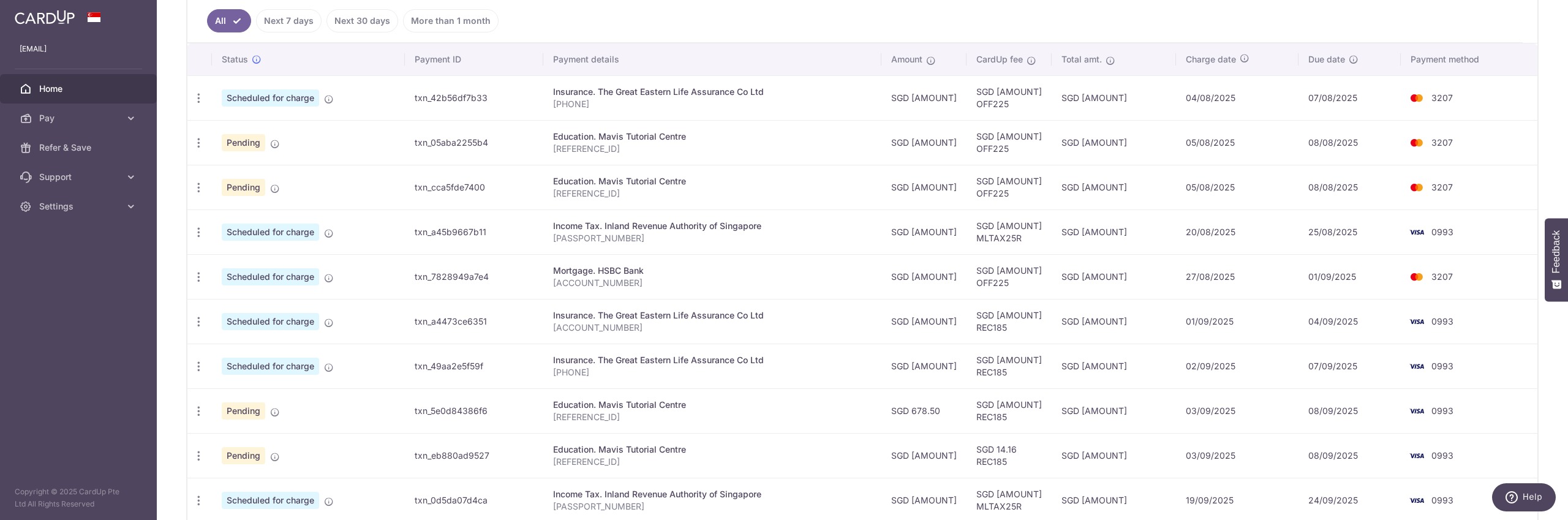 scroll, scrollTop: 427, scrollLeft: 0, axis: vertical 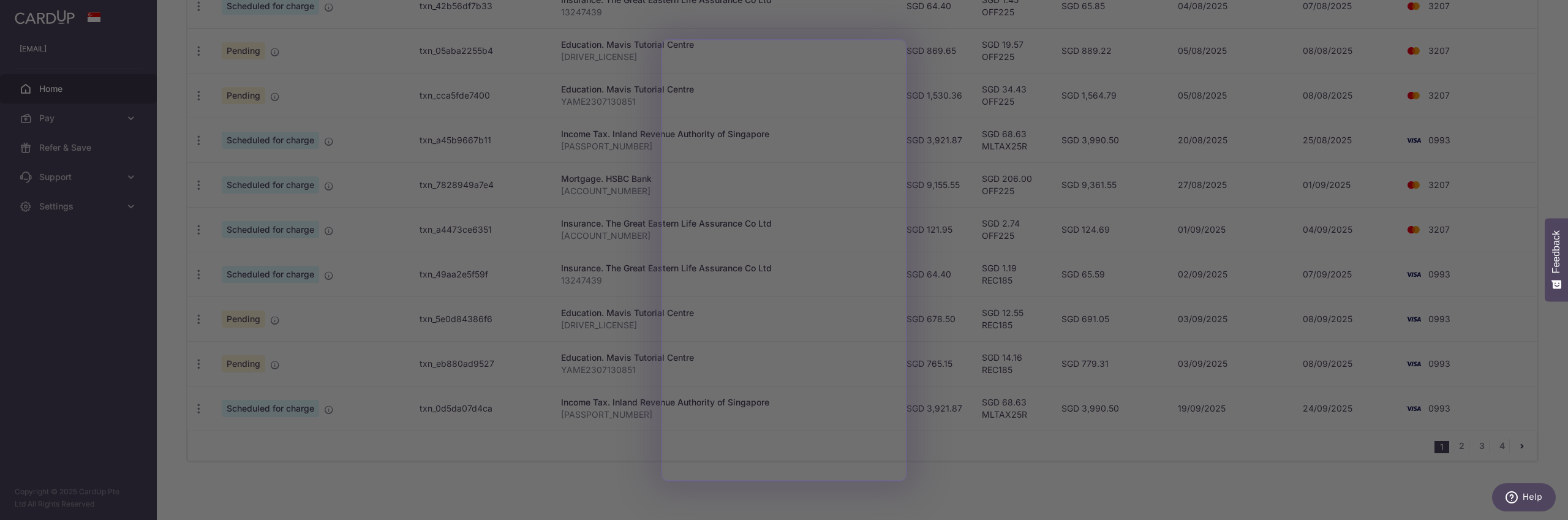 click at bounding box center (792, 262) 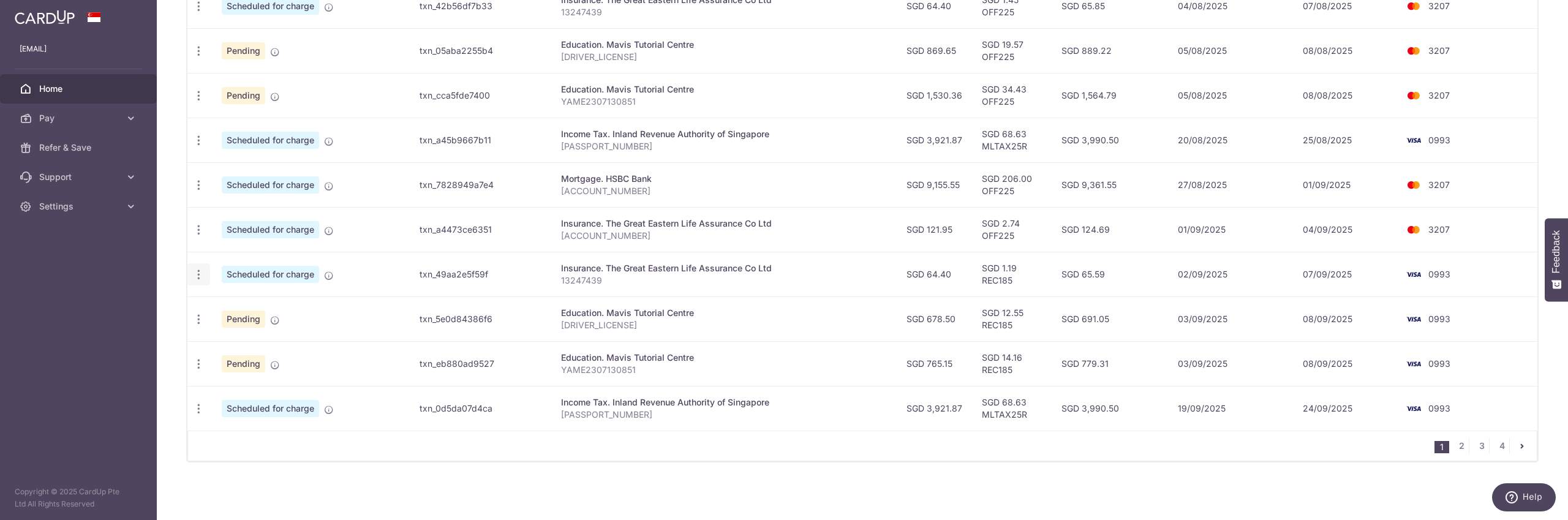 click at bounding box center (198, 6) 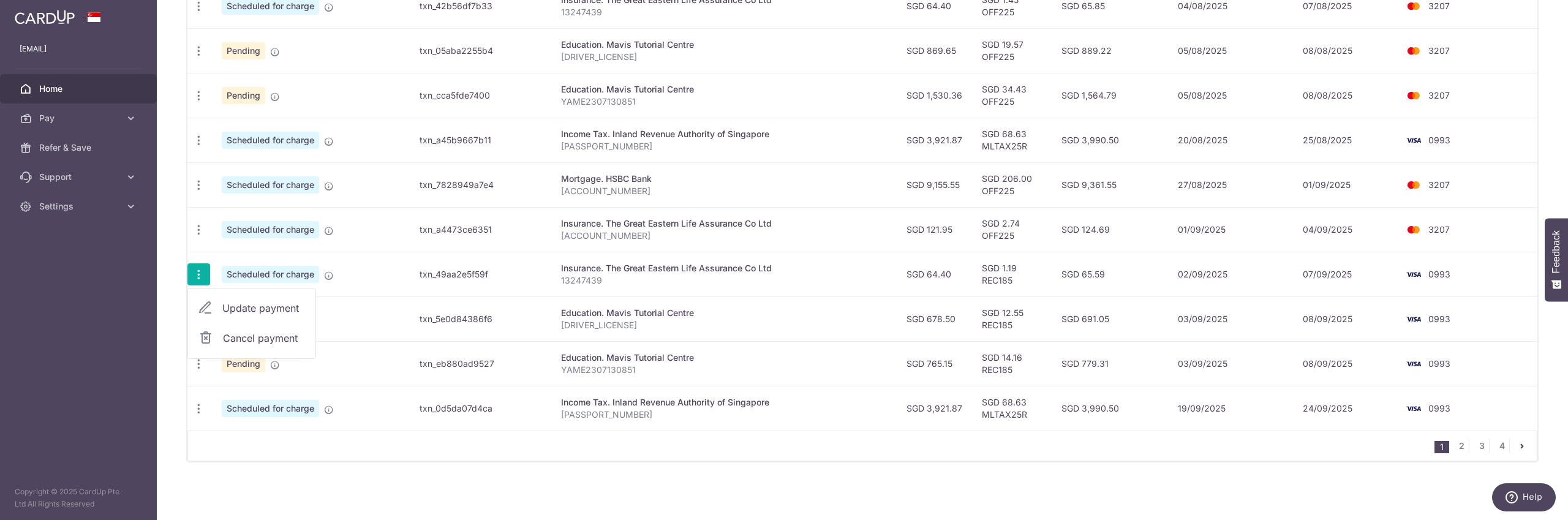 click on "Update payment" at bounding box center [264, 308] 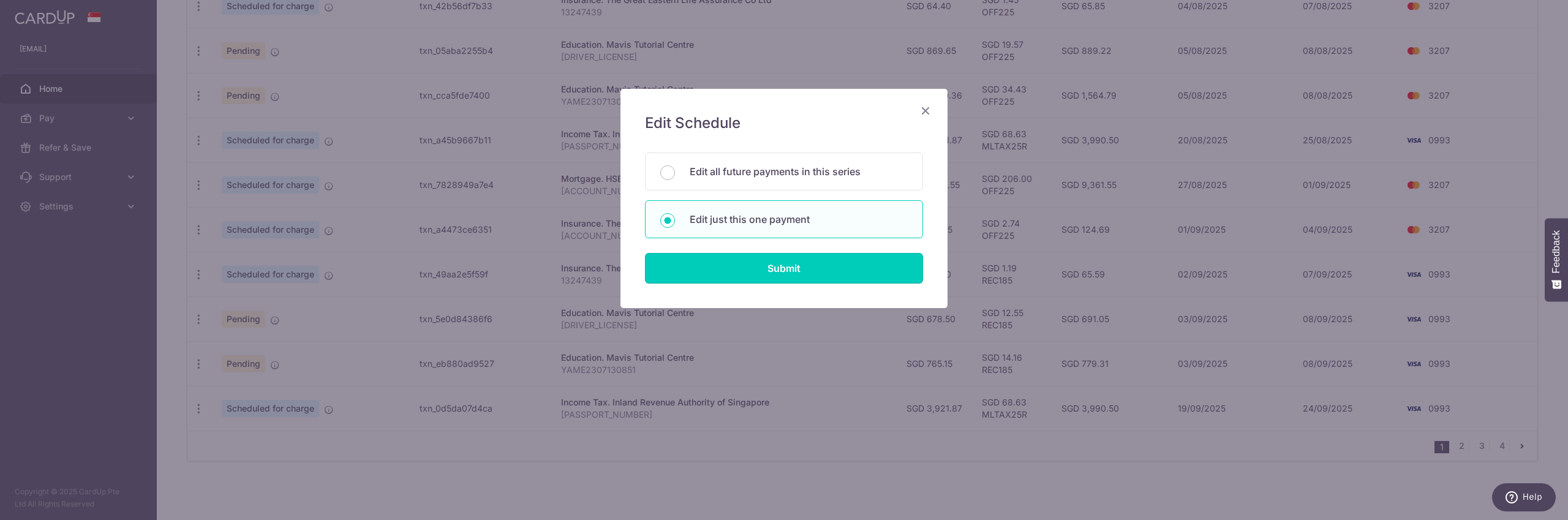 click on "Submit" at bounding box center [784, 268] 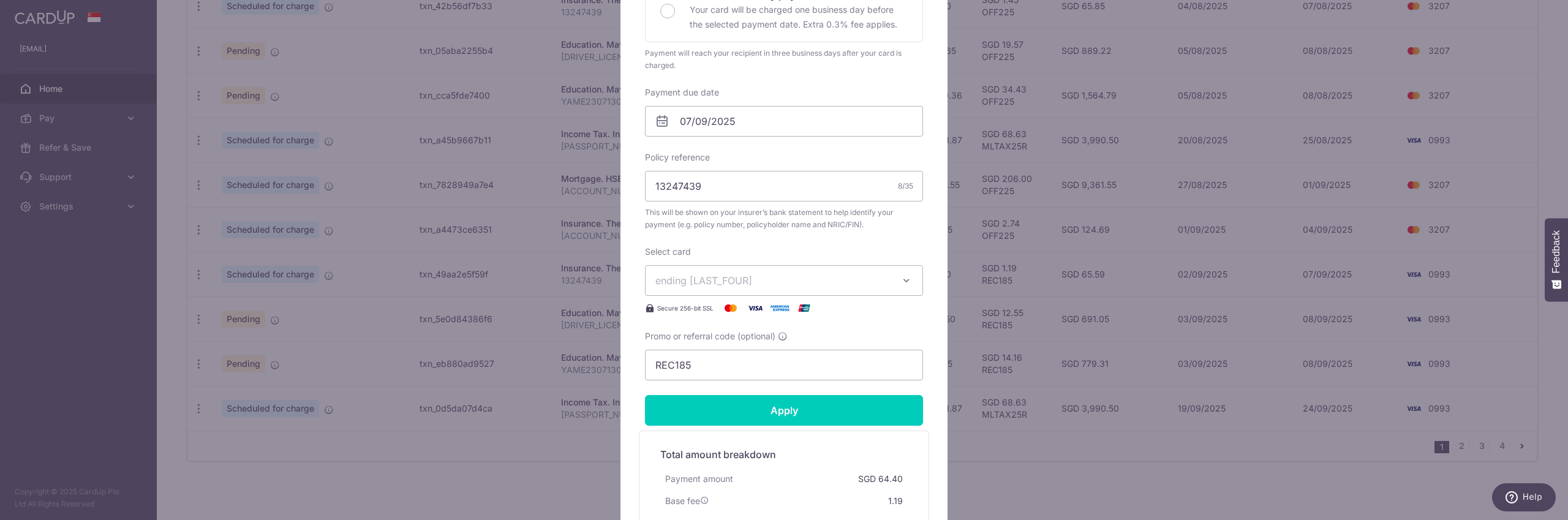 scroll, scrollTop: 311, scrollLeft: 0, axis: vertical 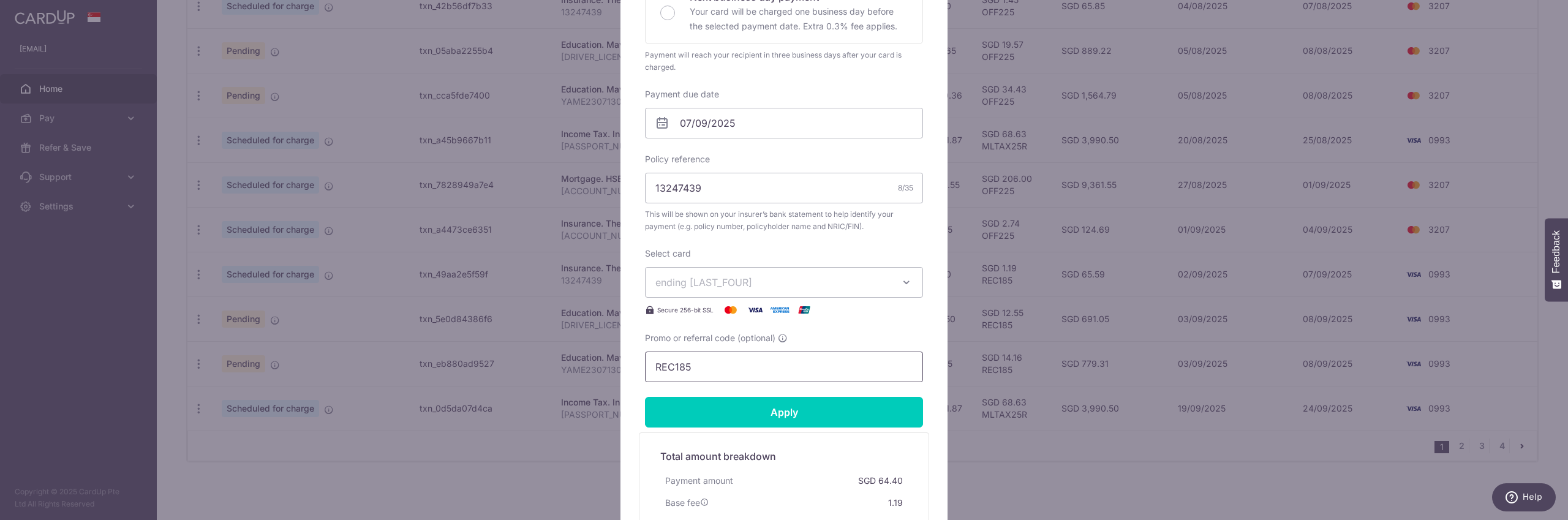 drag, startPoint x: 726, startPoint y: 365, endPoint x: 589, endPoint y: 356, distance: 137.2953 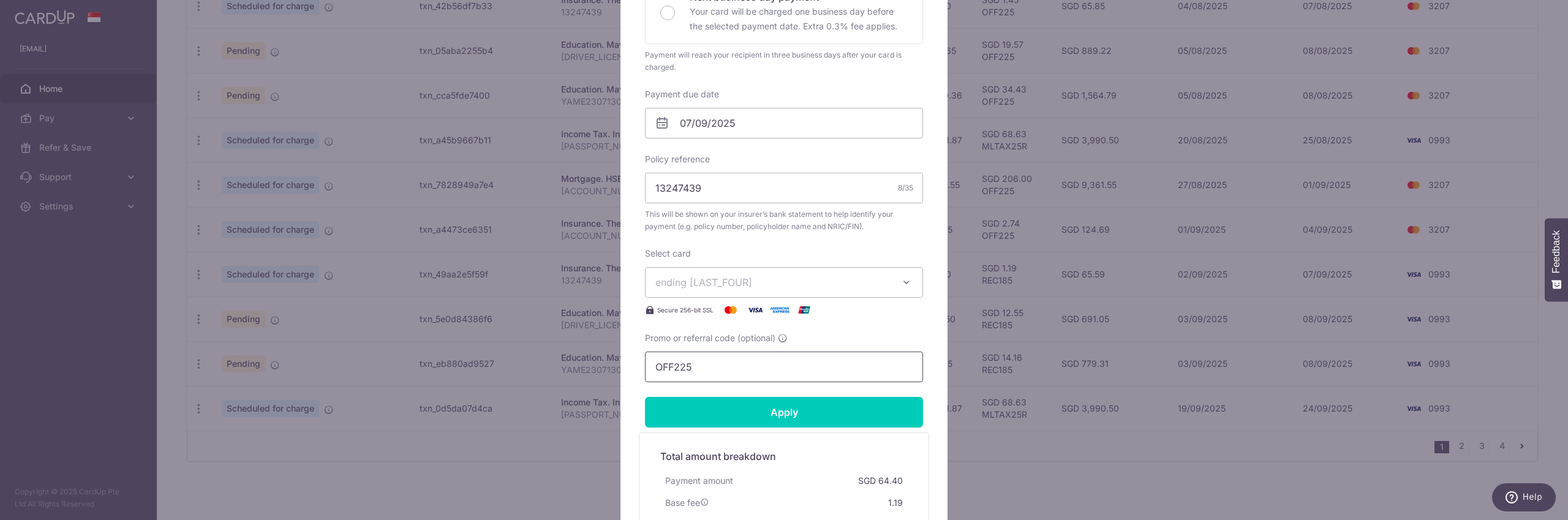 type on "OFF225" 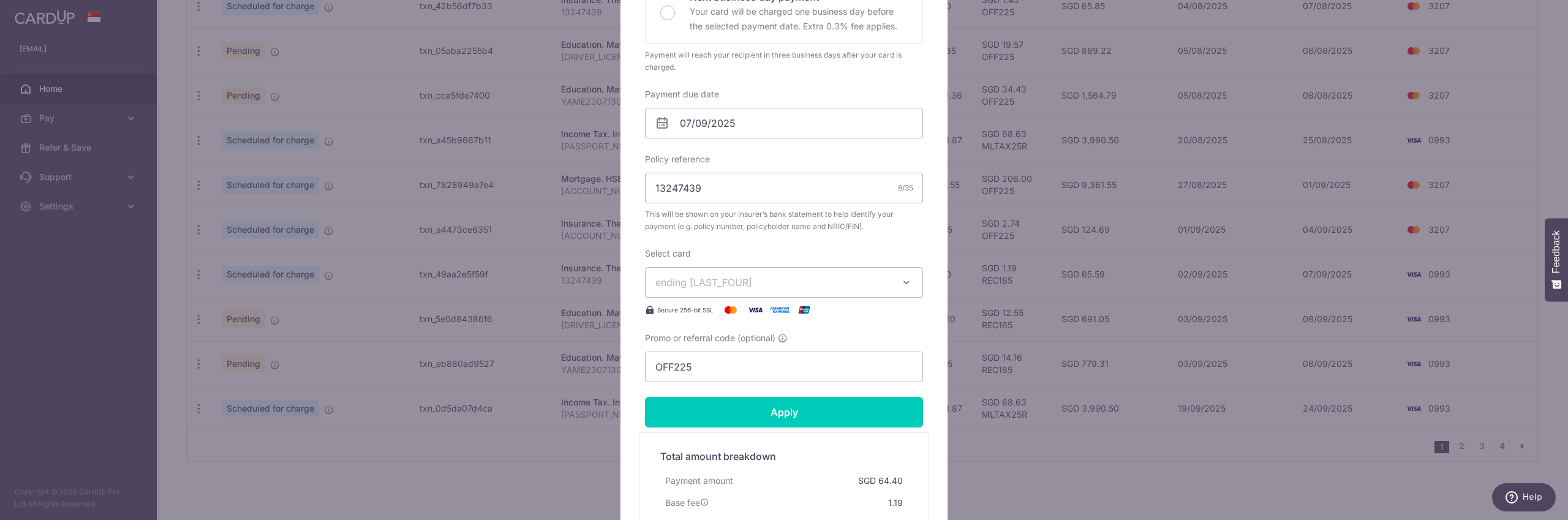 drag, startPoint x: 741, startPoint y: 288, endPoint x: 741, endPoint y: 295, distance: 7 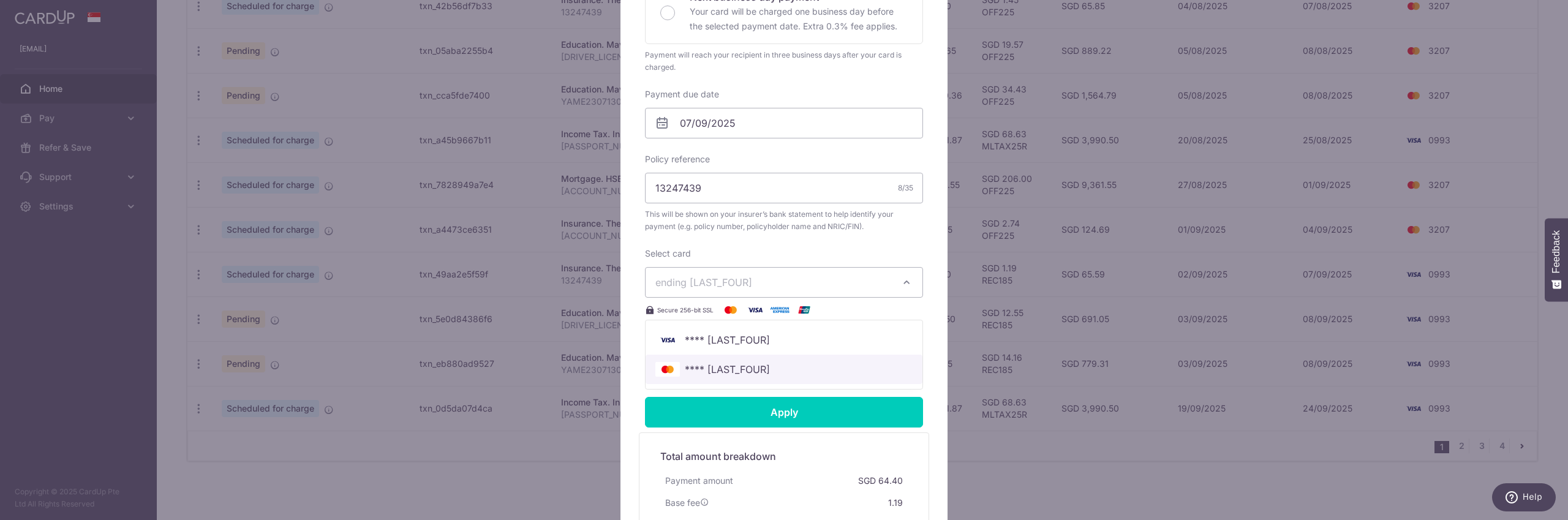 click on "**** 3207" at bounding box center (784, 369) 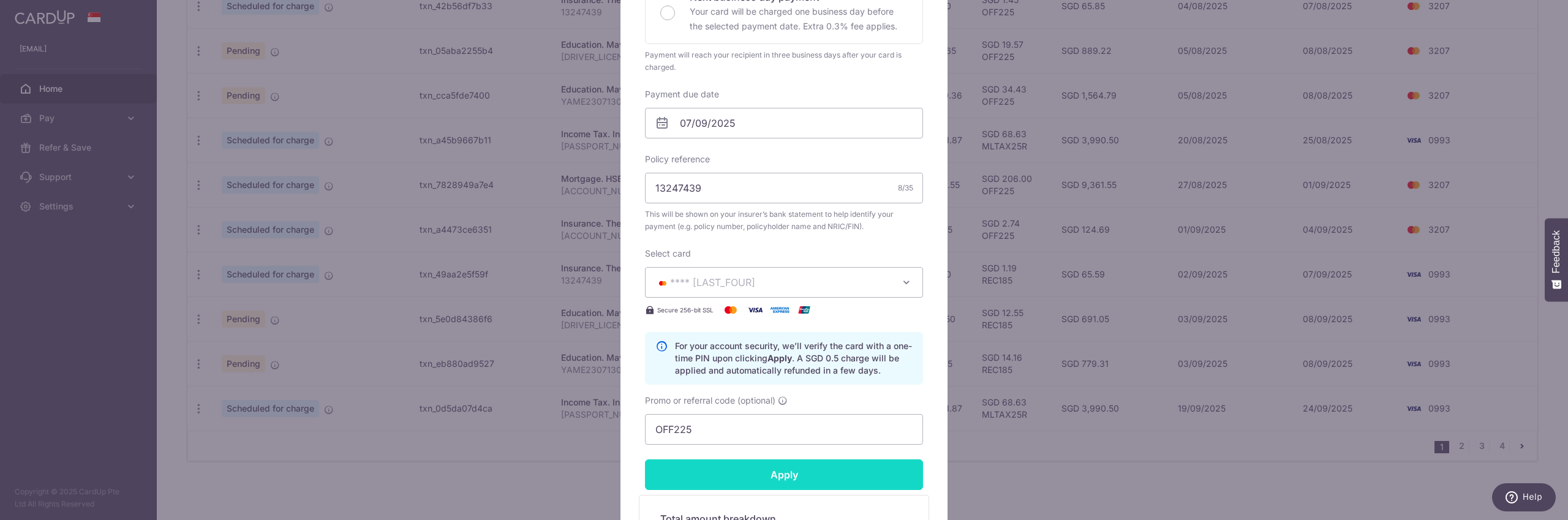 click on "Apply" at bounding box center [784, 475] 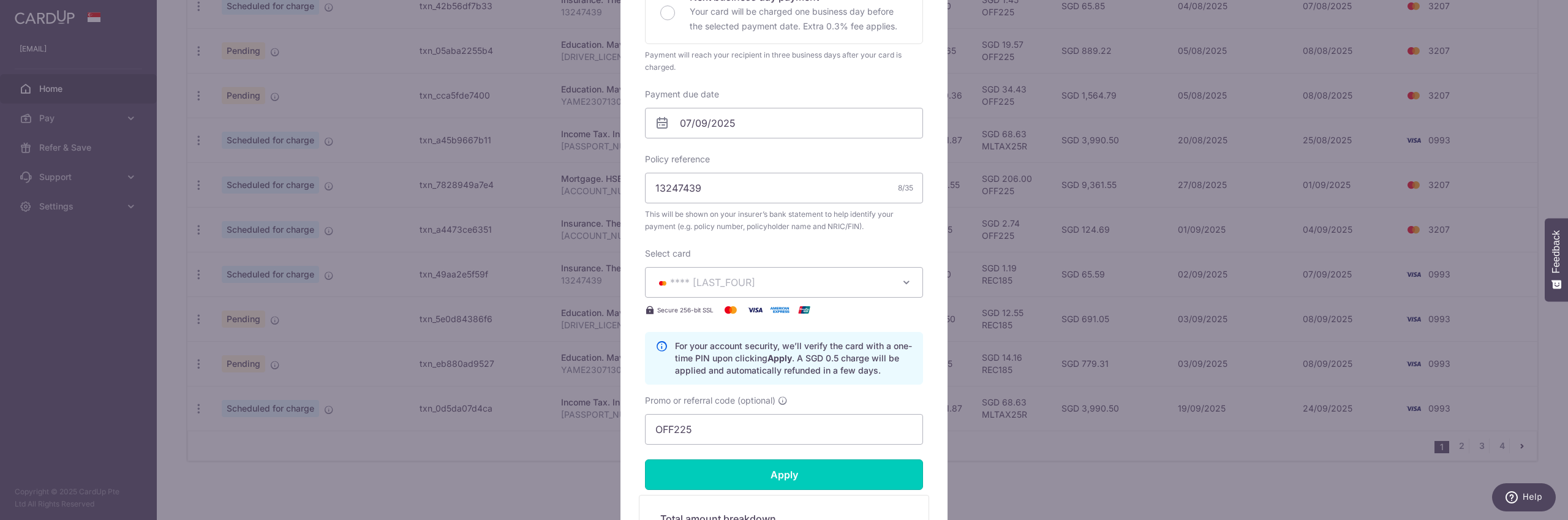 click on "Apply" at bounding box center (784, 475) 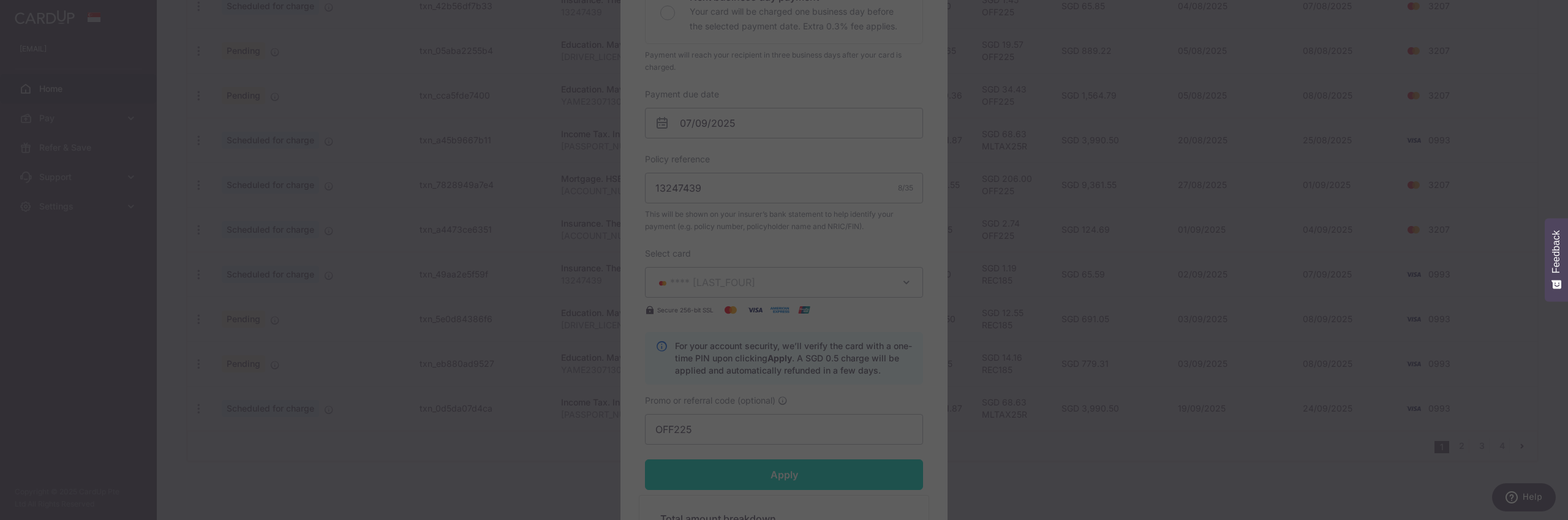 type on "Successfully Applied" 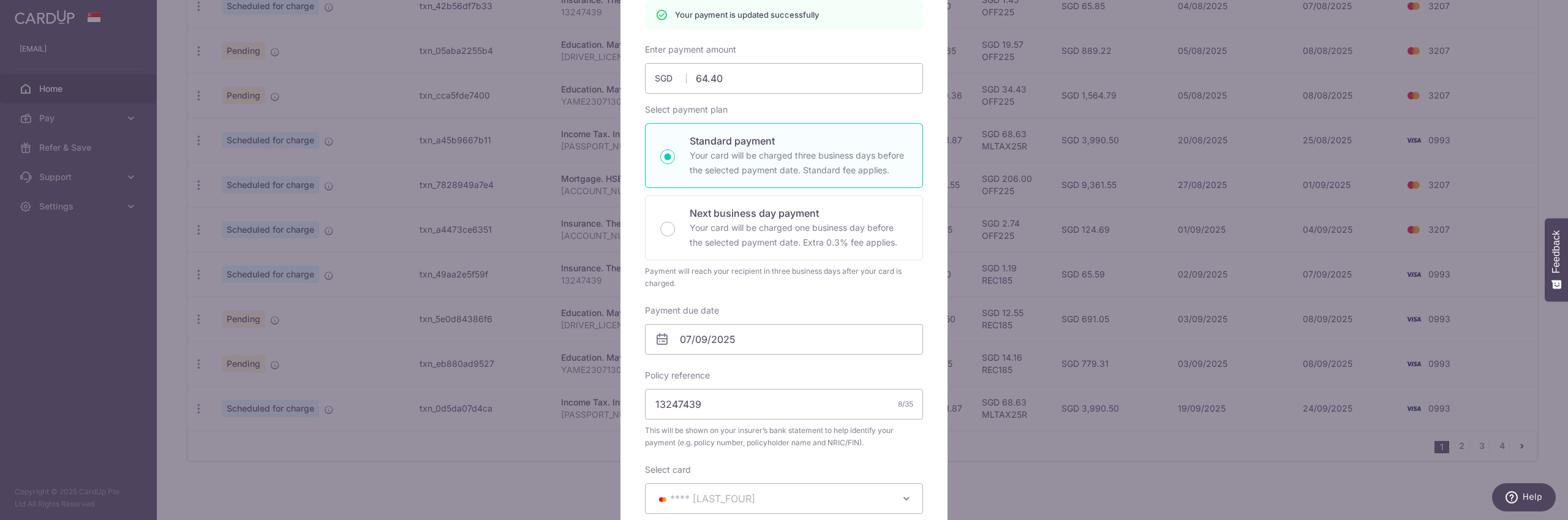 scroll, scrollTop: 0, scrollLeft: 0, axis: both 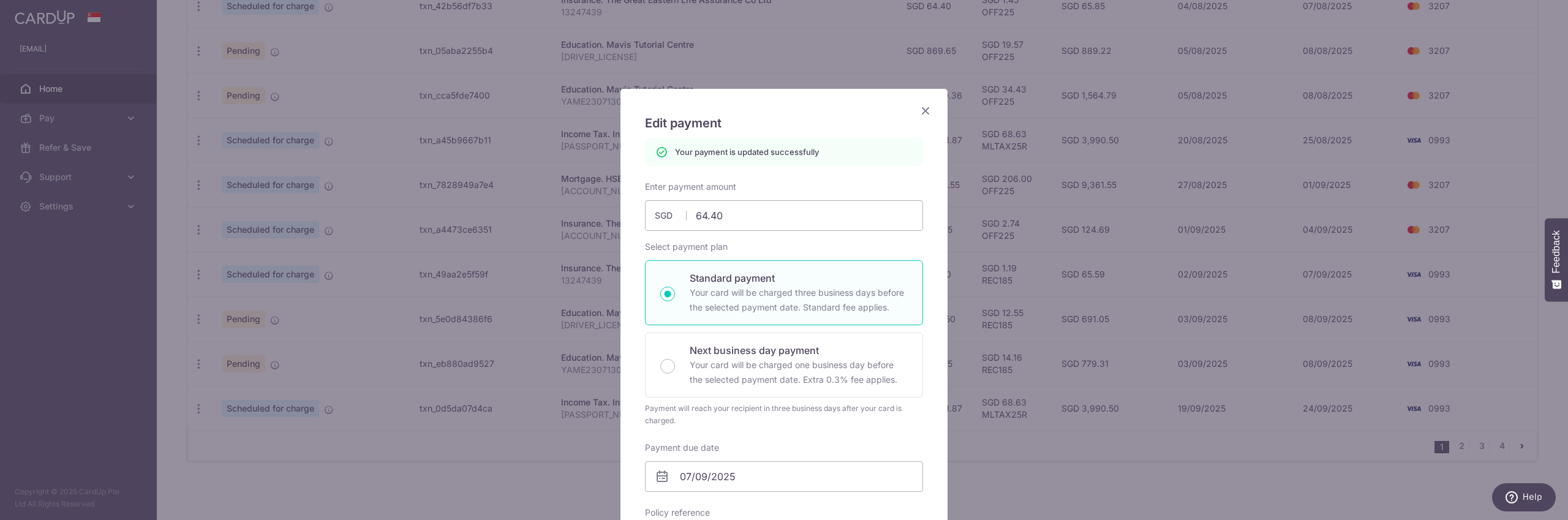click at bounding box center [925, 110] 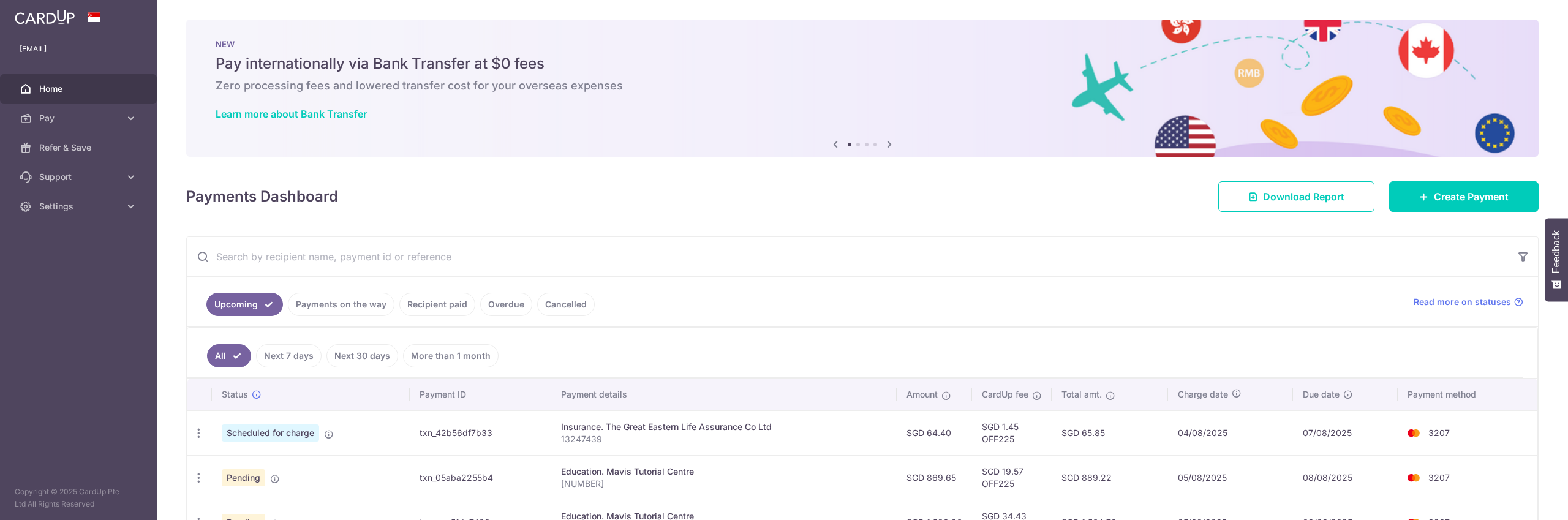scroll, scrollTop: 0, scrollLeft: 0, axis: both 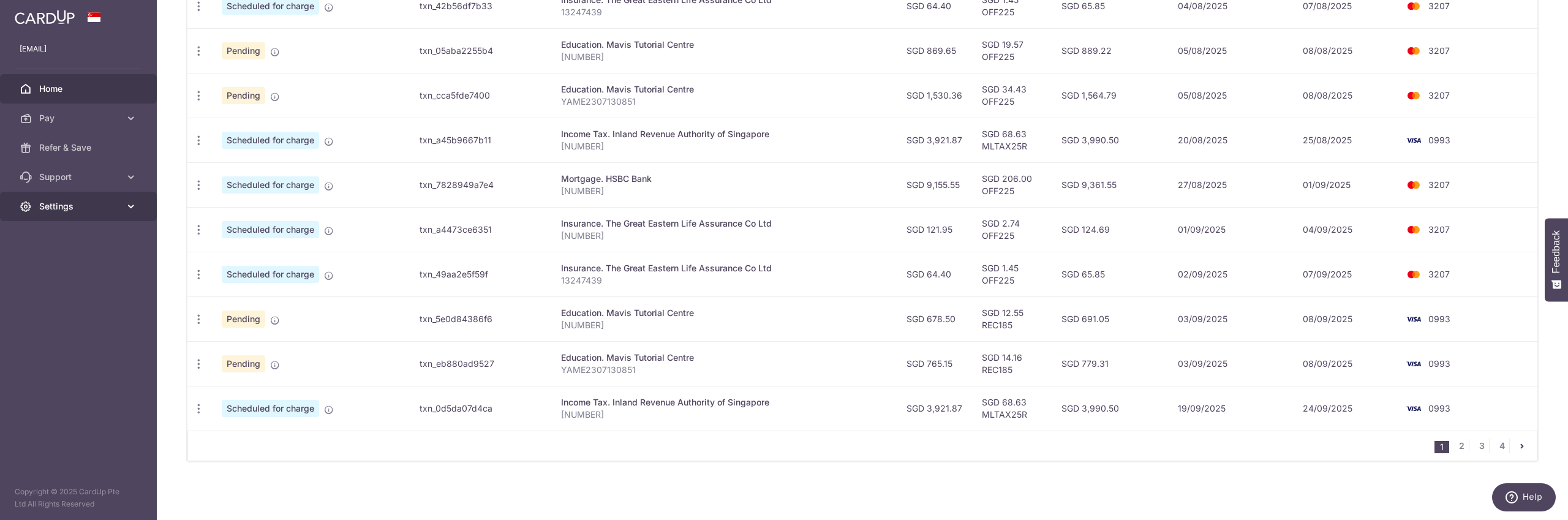 click at bounding box center [131, 206] 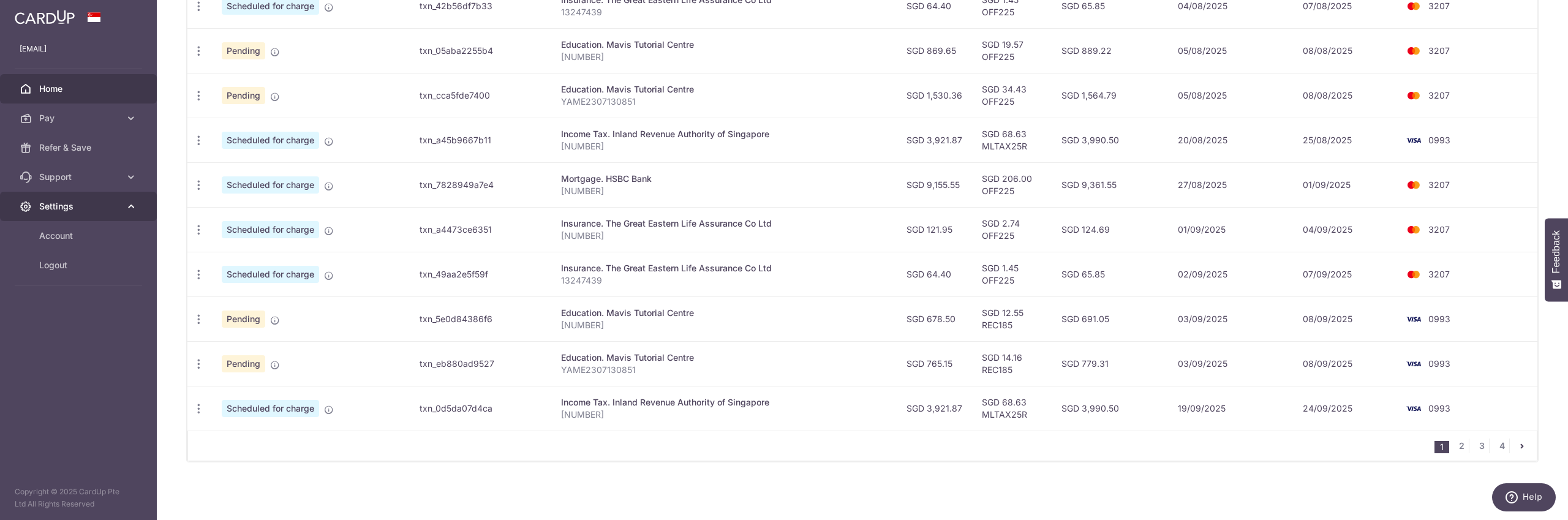 click at bounding box center (131, 206) 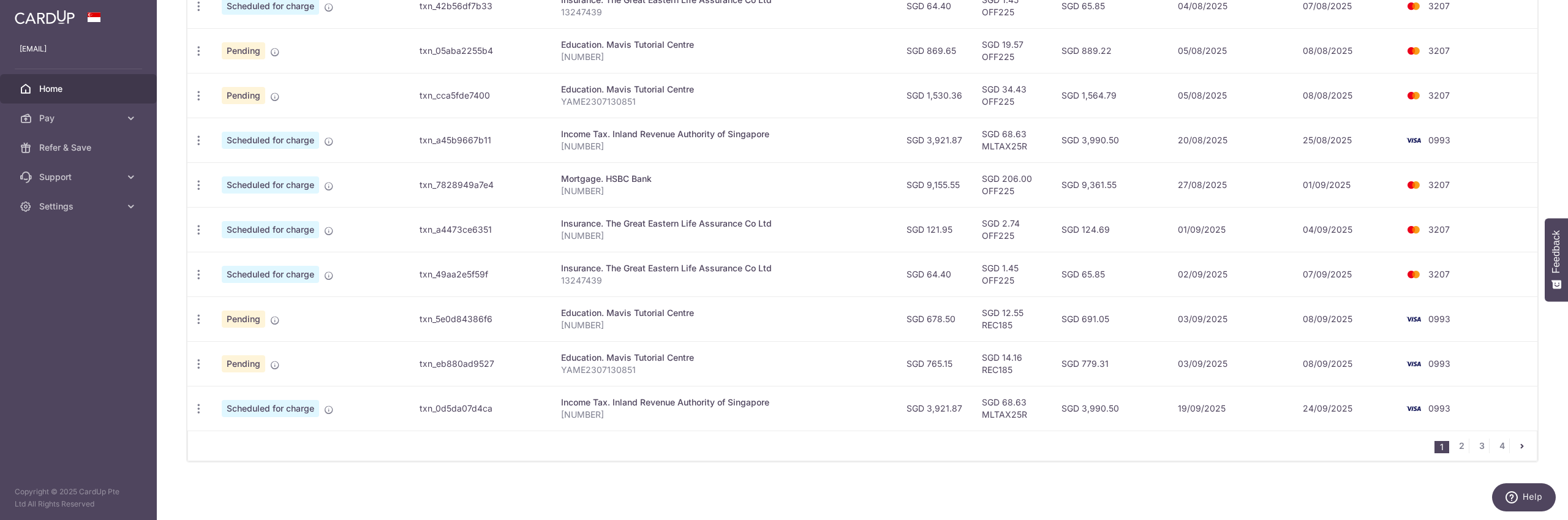 scroll, scrollTop: 427, scrollLeft: 0, axis: vertical 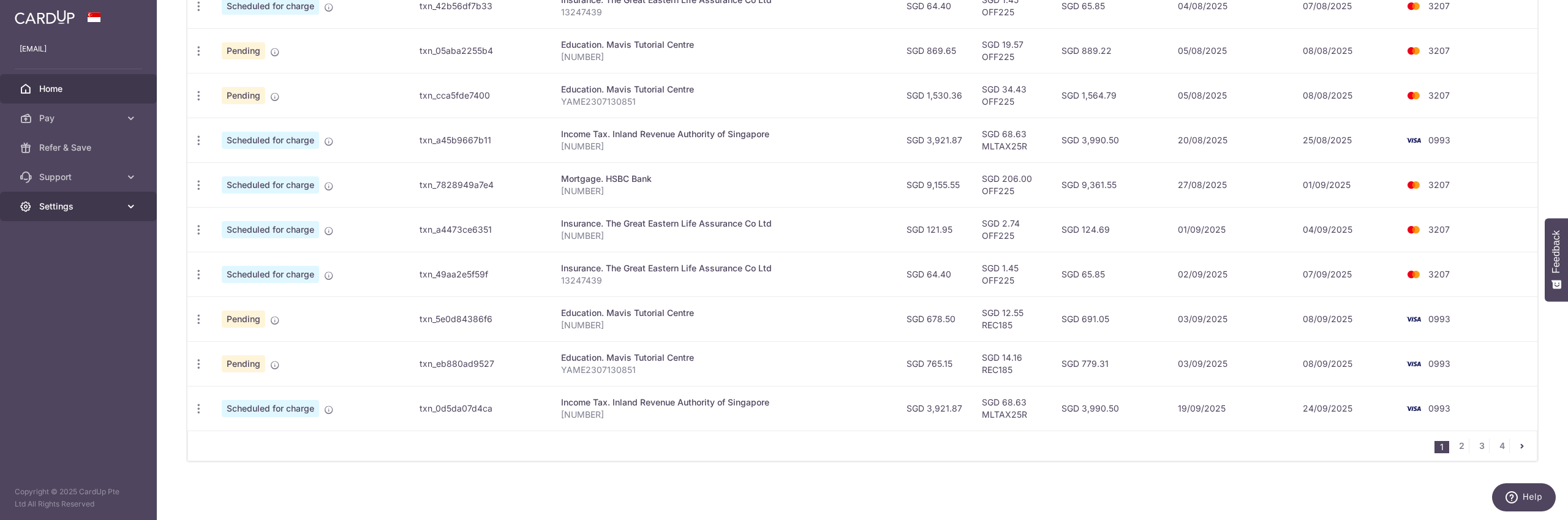 click at bounding box center (131, 206) 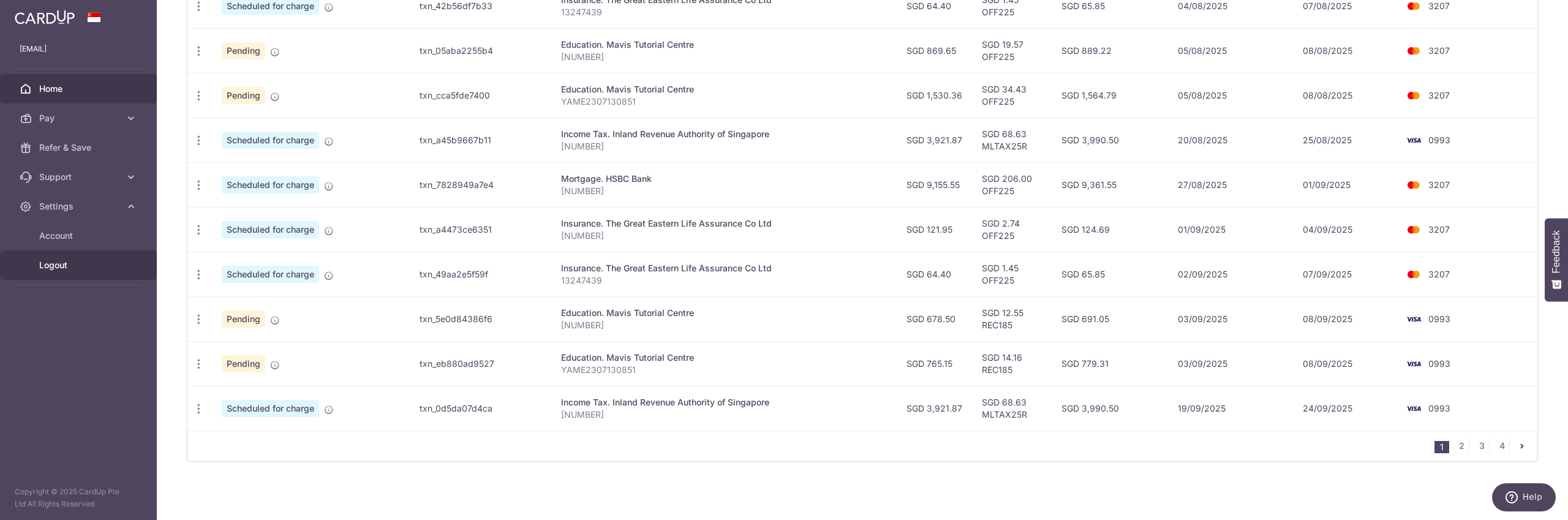 drag, startPoint x: 102, startPoint y: 265, endPoint x: 151, endPoint y: 253, distance: 50.44799 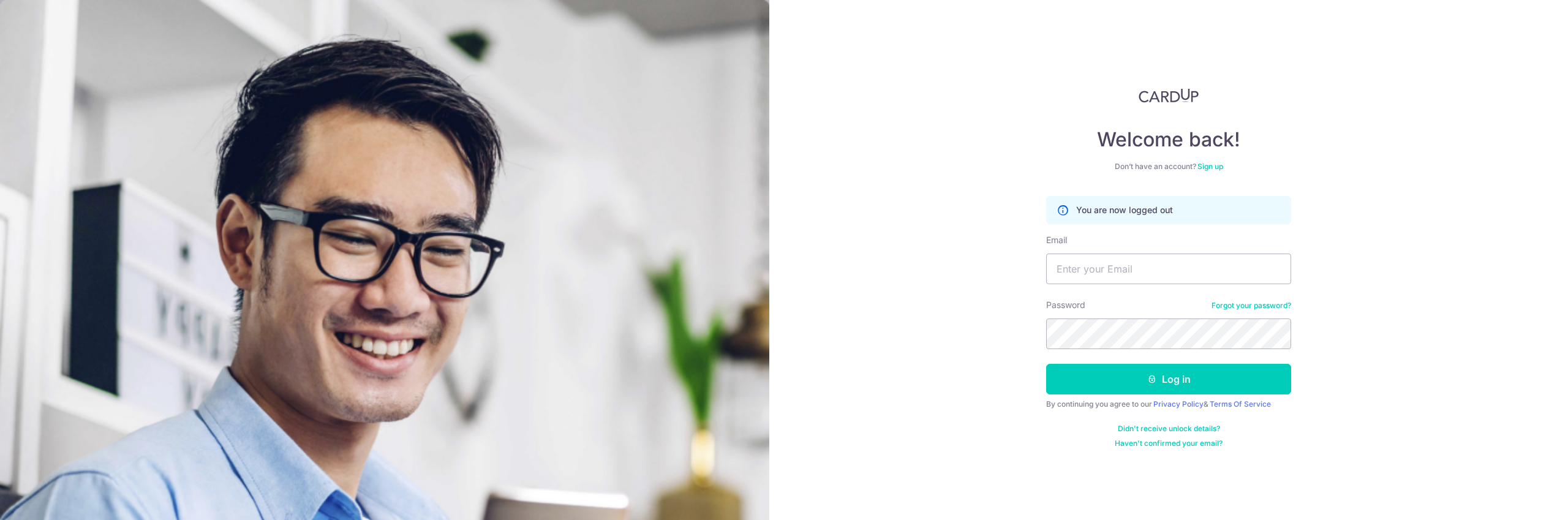 scroll, scrollTop: 0, scrollLeft: 0, axis: both 